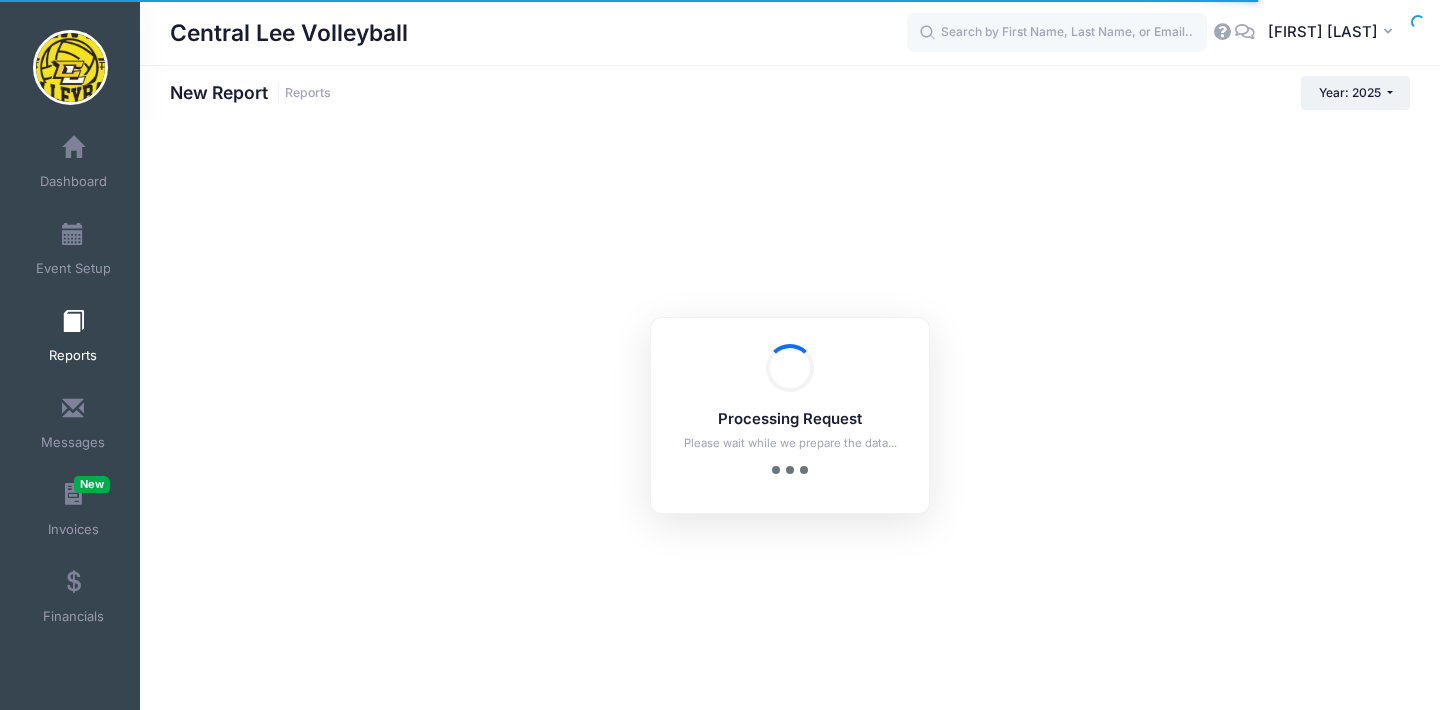 scroll, scrollTop: 0, scrollLeft: 0, axis: both 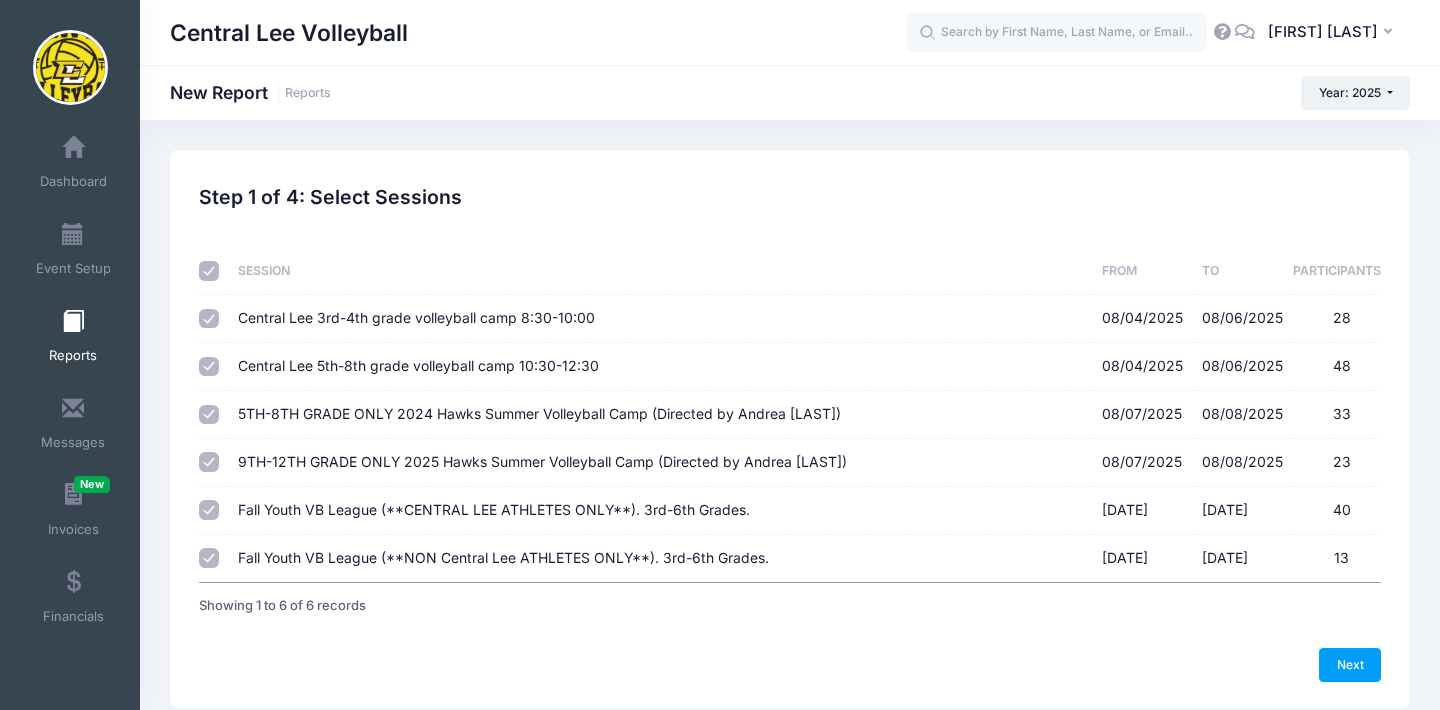 click at bounding box center [209, 271] 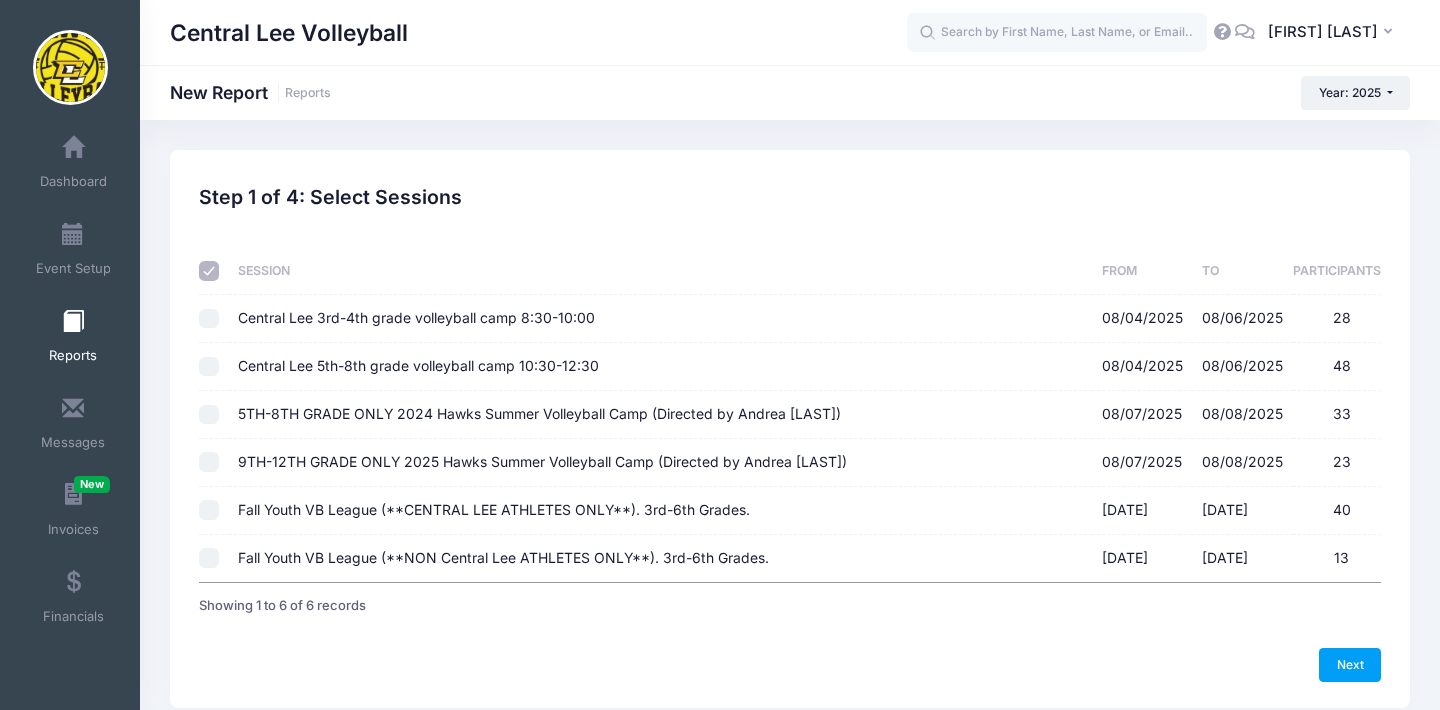 checkbox on "false" 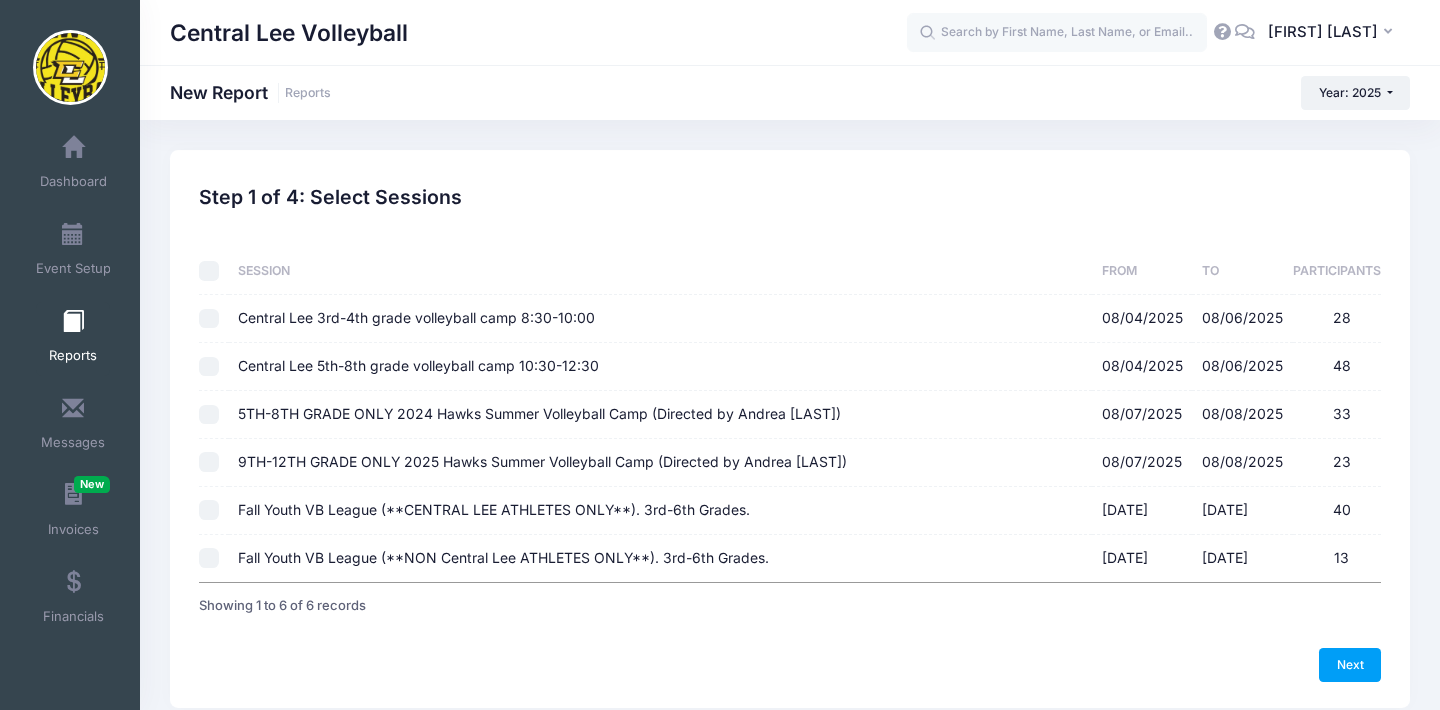 checkbox on "false" 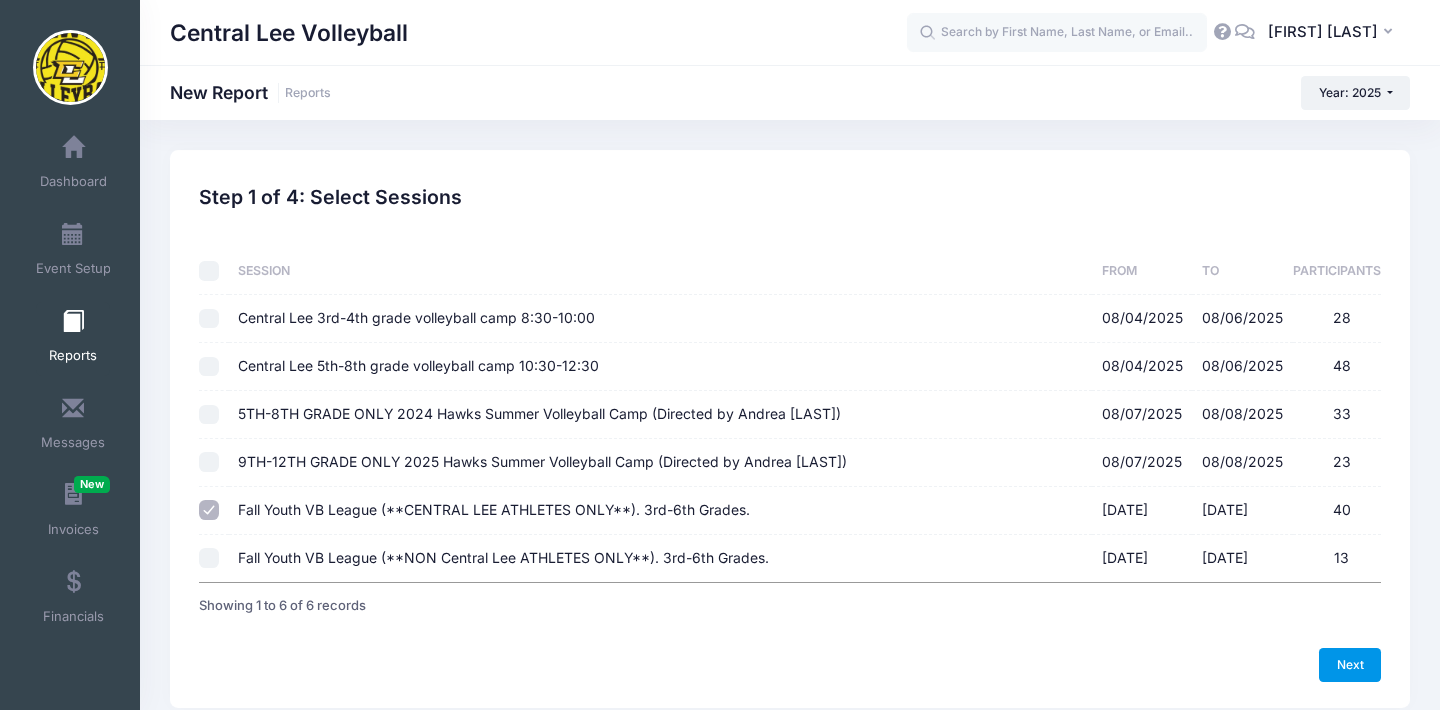 click on "Next" at bounding box center (1350, 665) 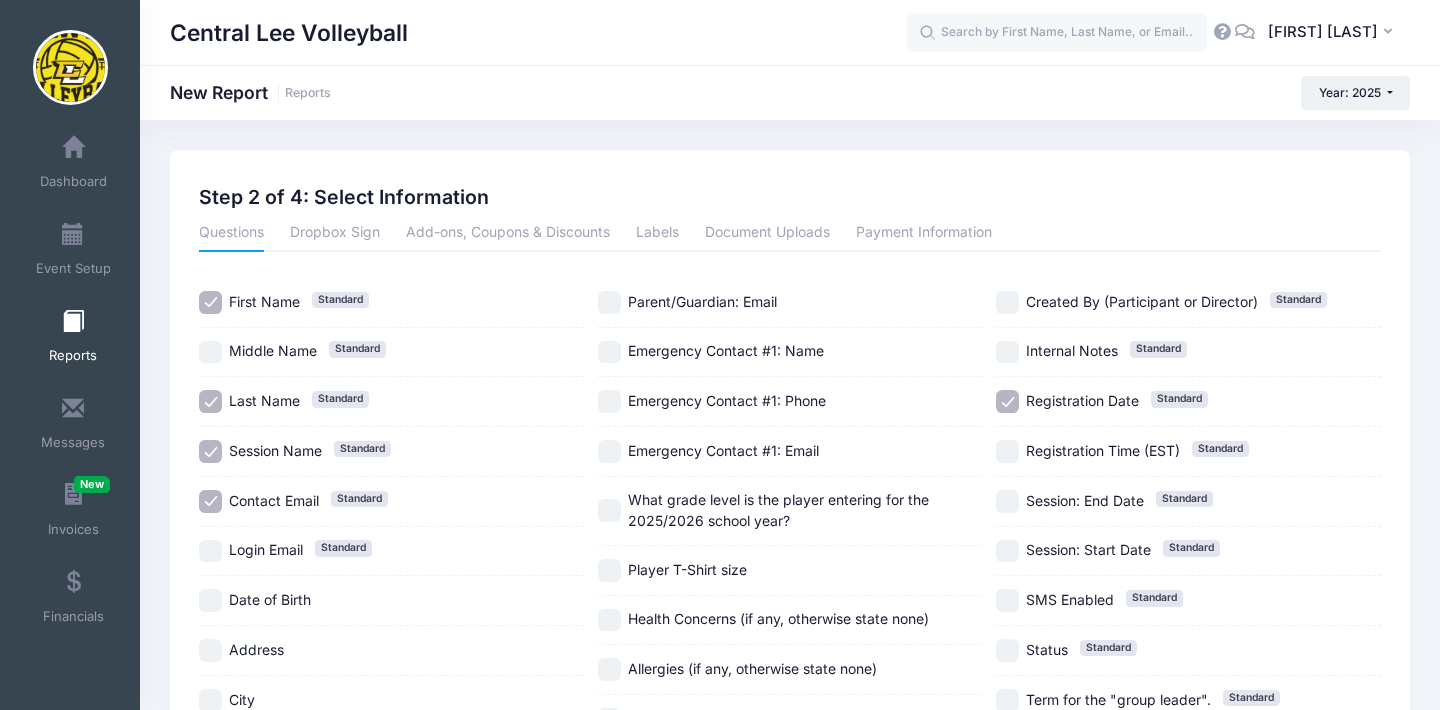 click on "Session Name Standard" at bounding box center (210, 451) 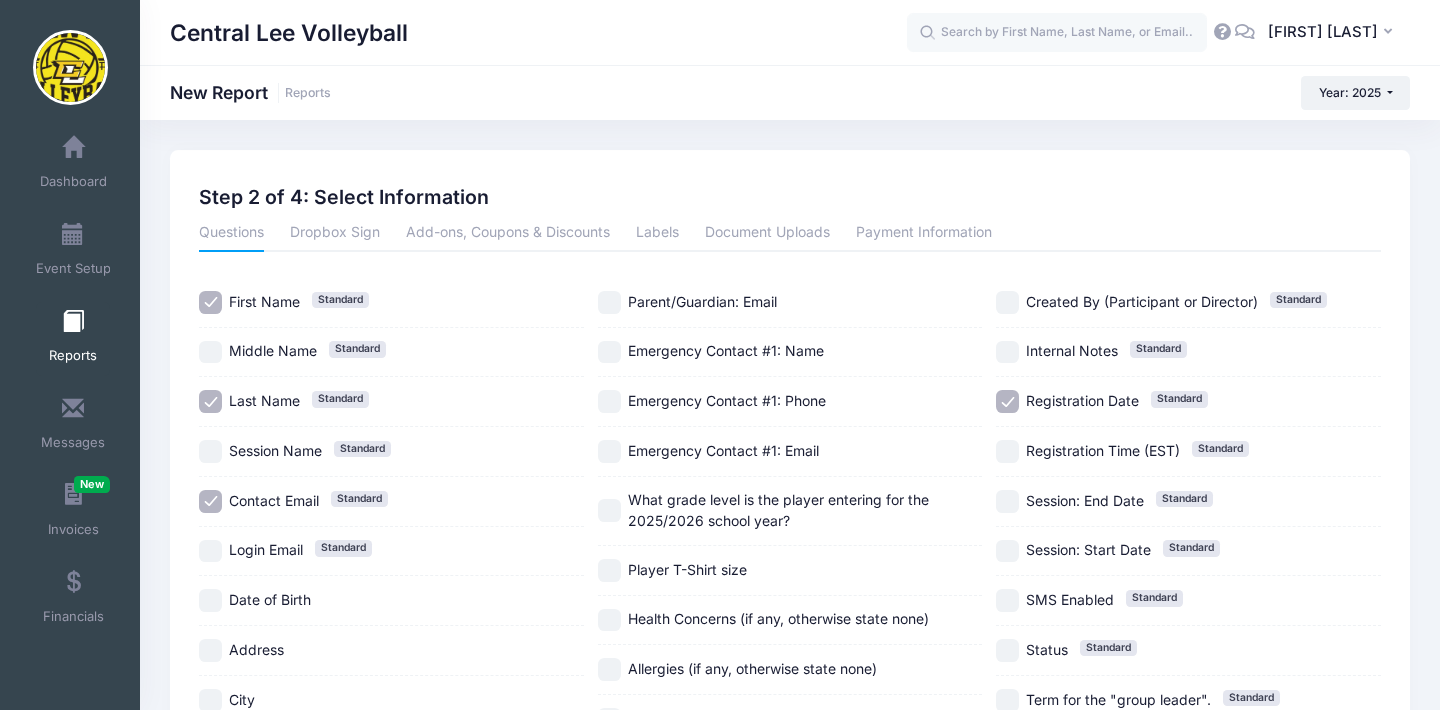 click on "Contact Email Standard" at bounding box center [210, 501] 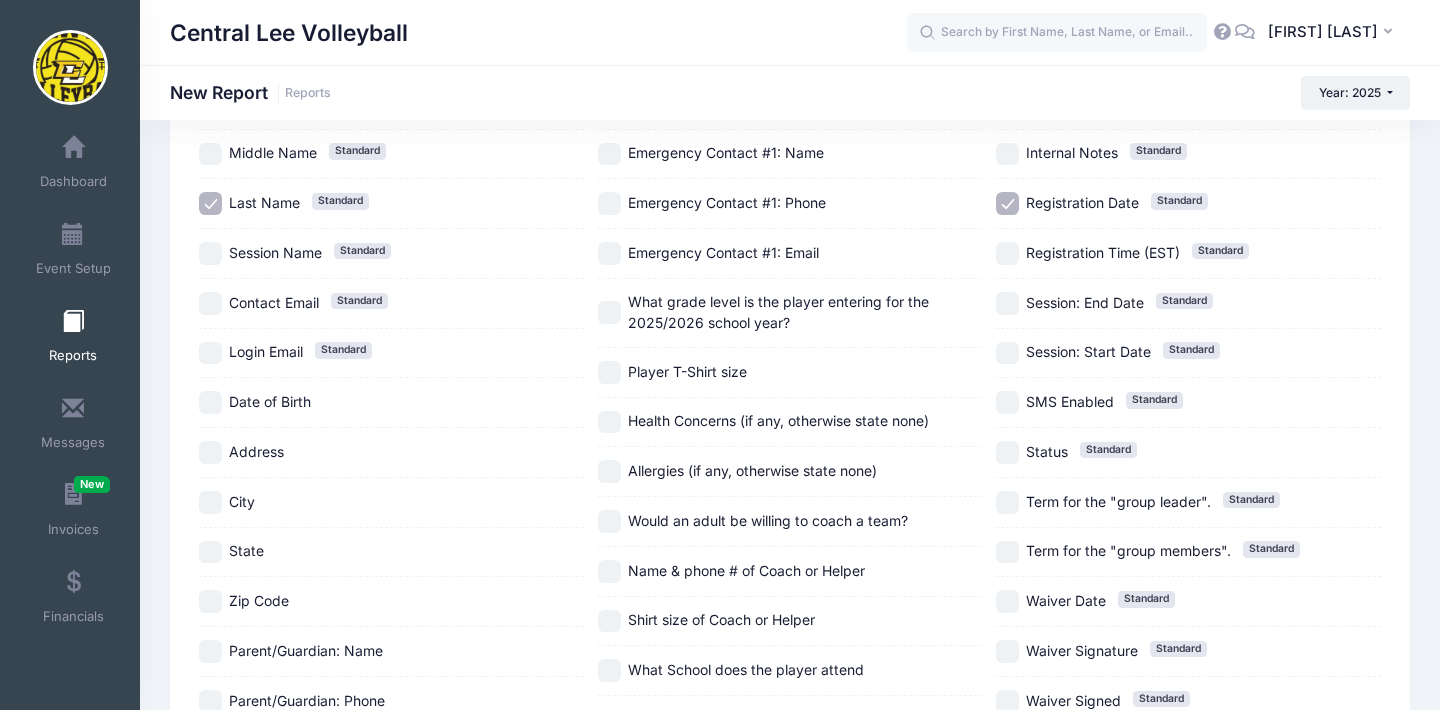 scroll, scrollTop: 193, scrollLeft: 0, axis: vertical 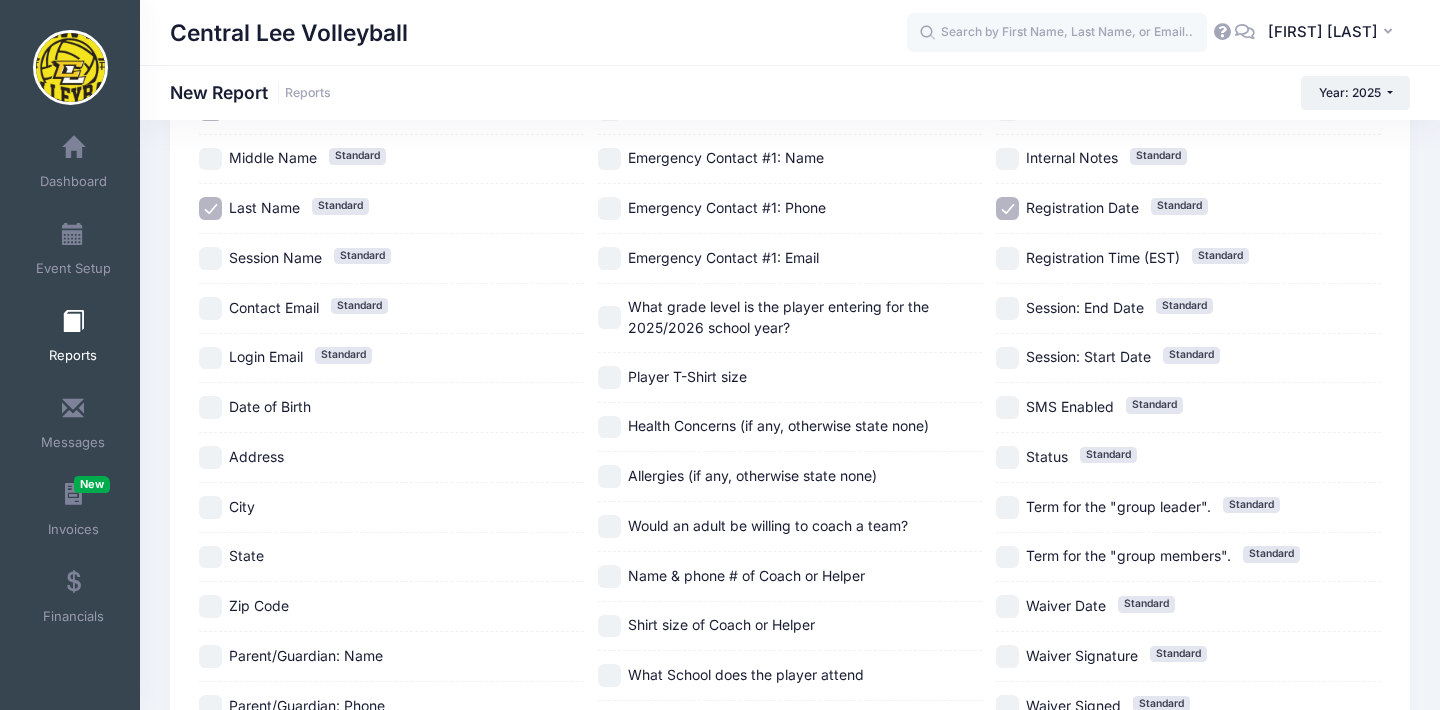 click on "What grade level is the player entering for the 2025/2026 school year?" at bounding box center (609, 317) 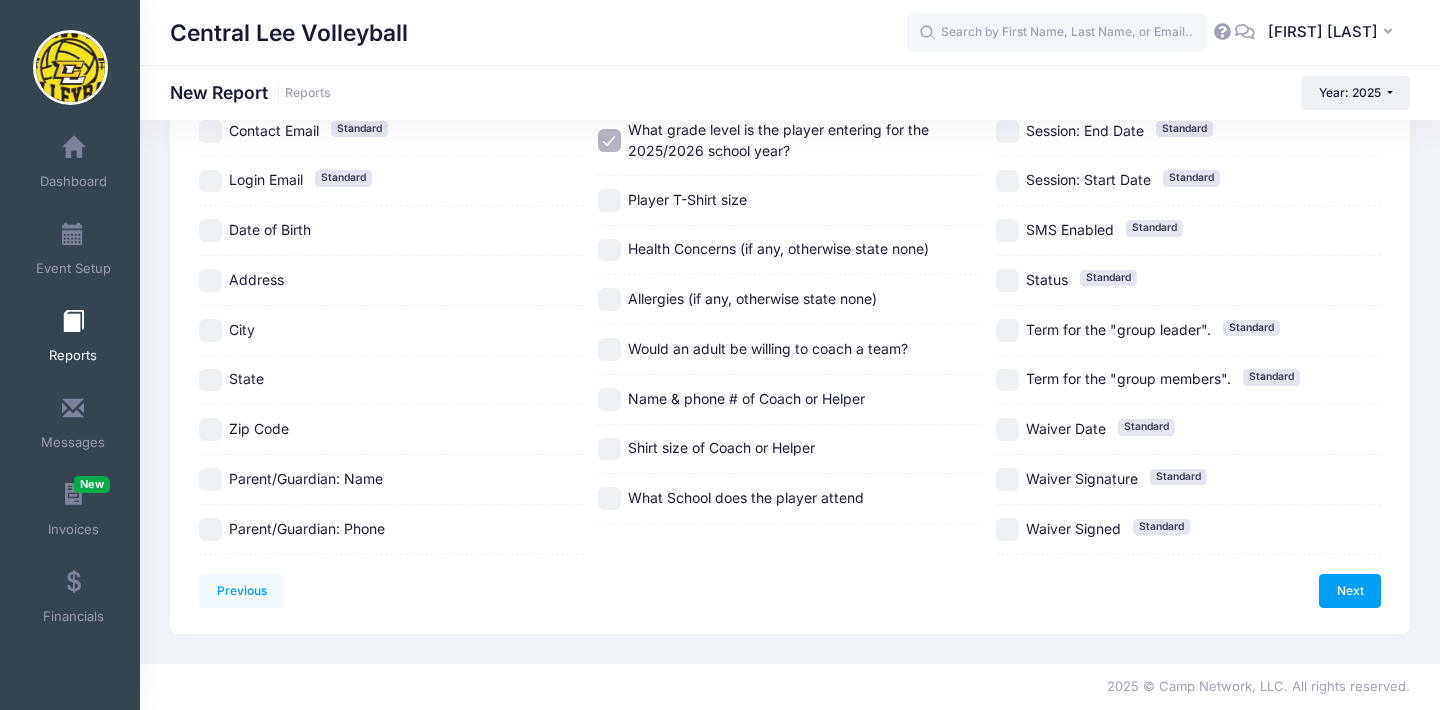 scroll, scrollTop: 748, scrollLeft: 0, axis: vertical 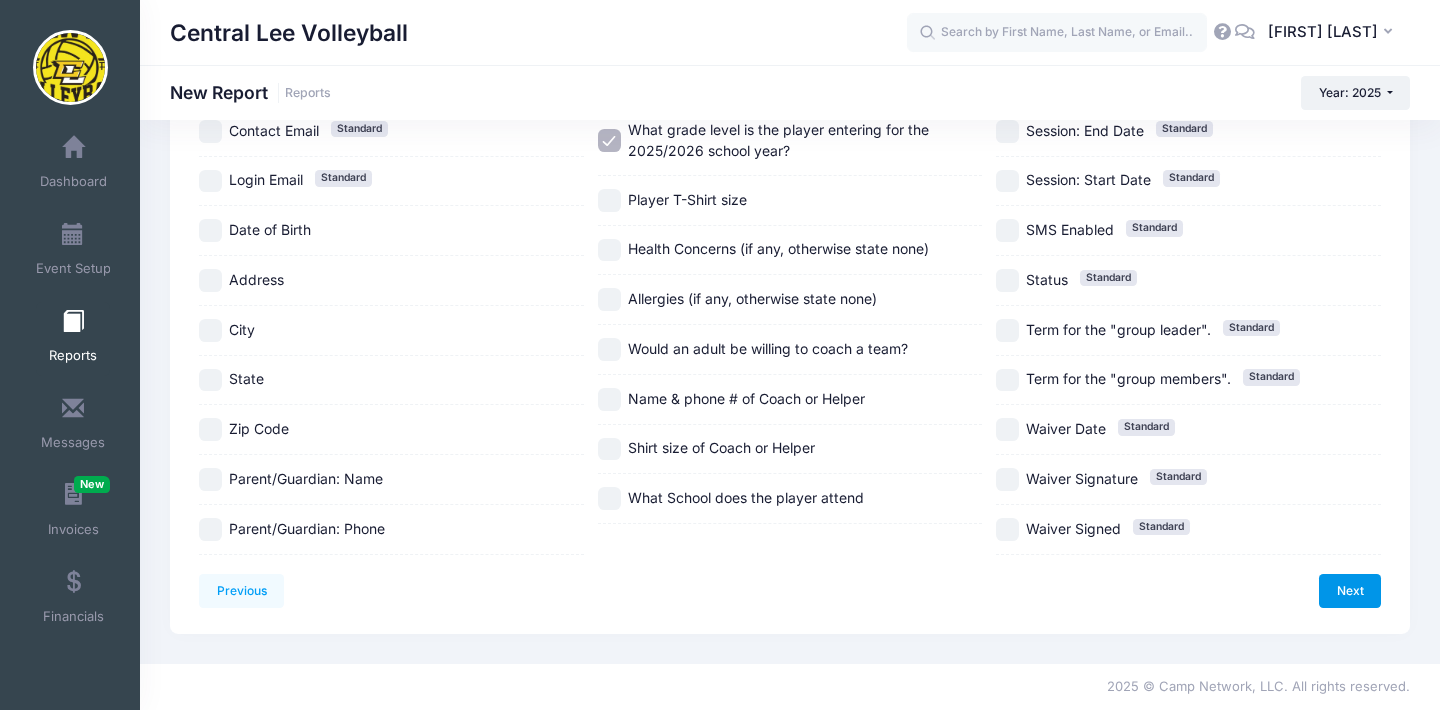 click on "Next" at bounding box center (1350, 591) 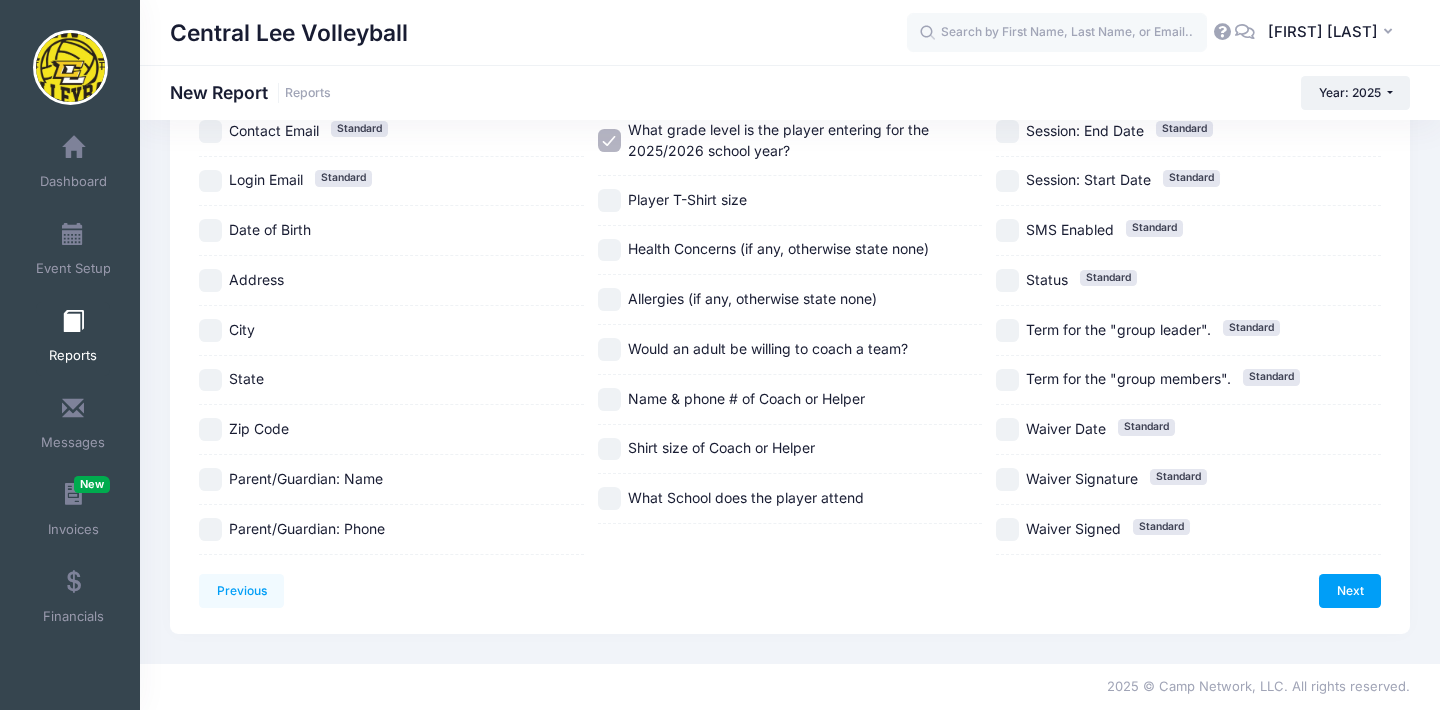 scroll, scrollTop: 0, scrollLeft: 0, axis: both 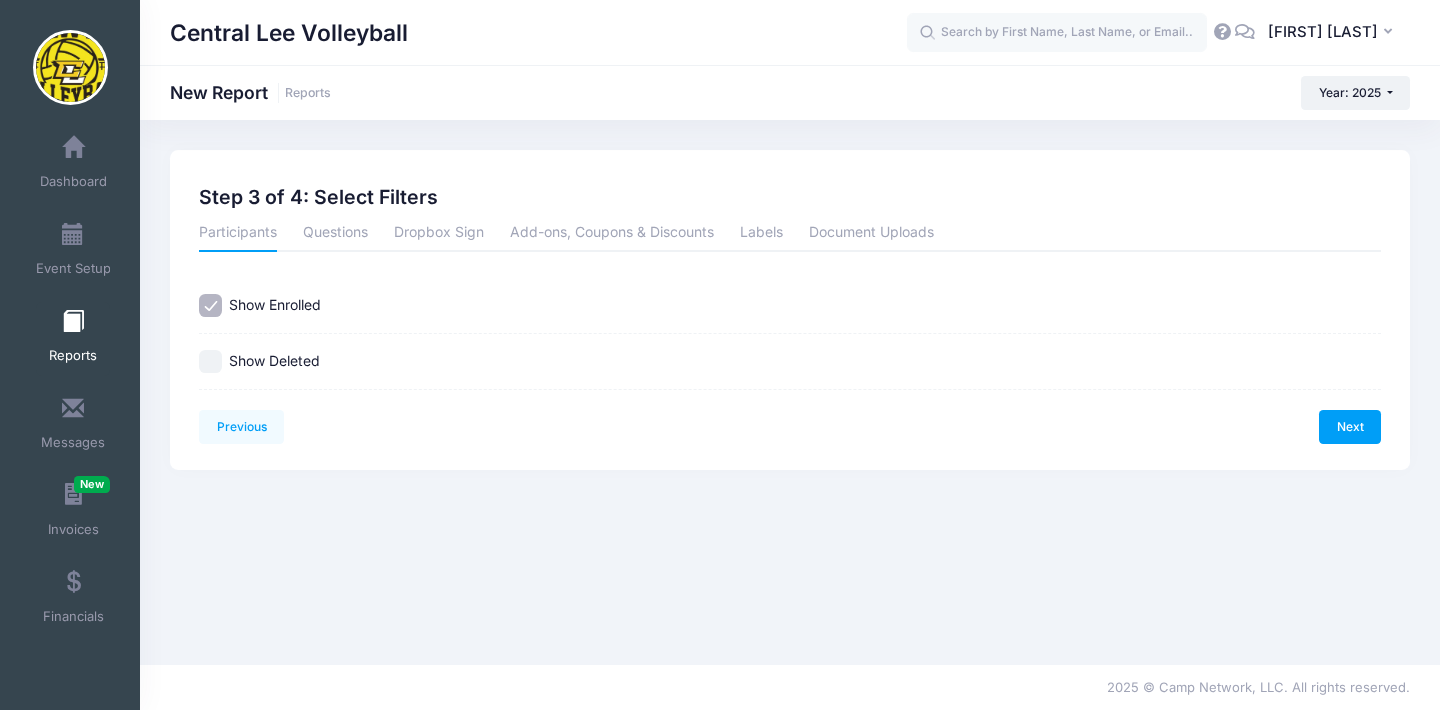 click on "Previous
Next
Step  3  of 4:  Select Filters
1  Select Sessions
2 Select Information
3  Select Filters
4 Create Report
Created By Participant
Added by Director
Step 1 of 4: Select Sessions
Sessions" at bounding box center (790, 310) 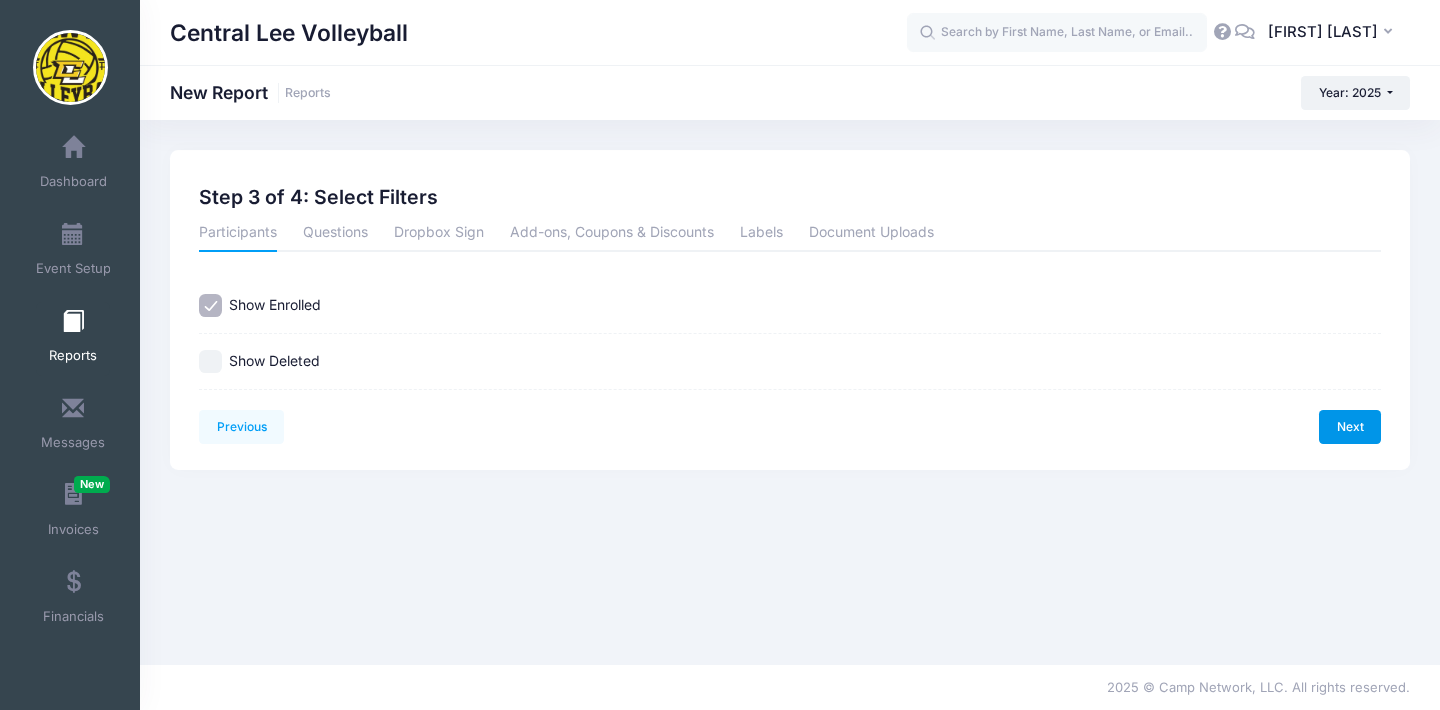 click on "Next" at bounding box center (1350, 427) 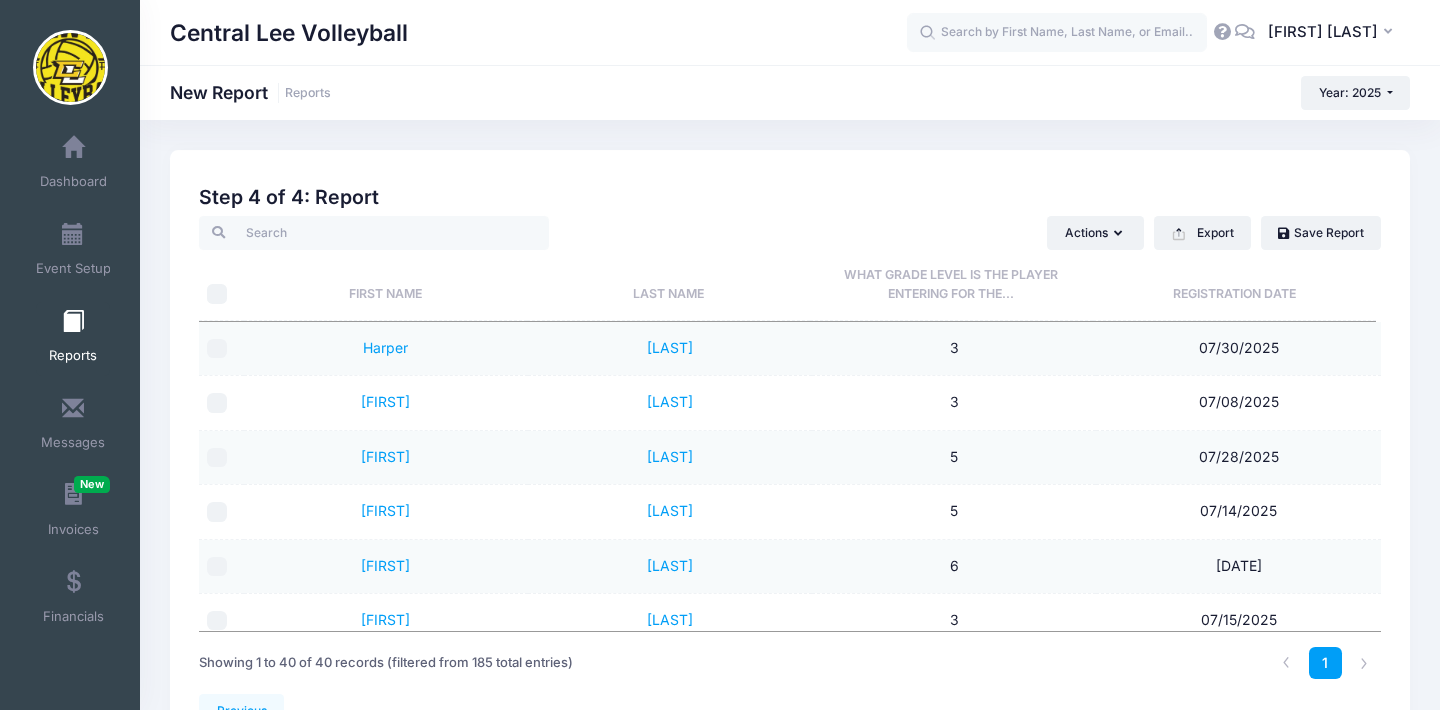 click on "What grade level is the player entering for the..." at bounding box center [951, 284] 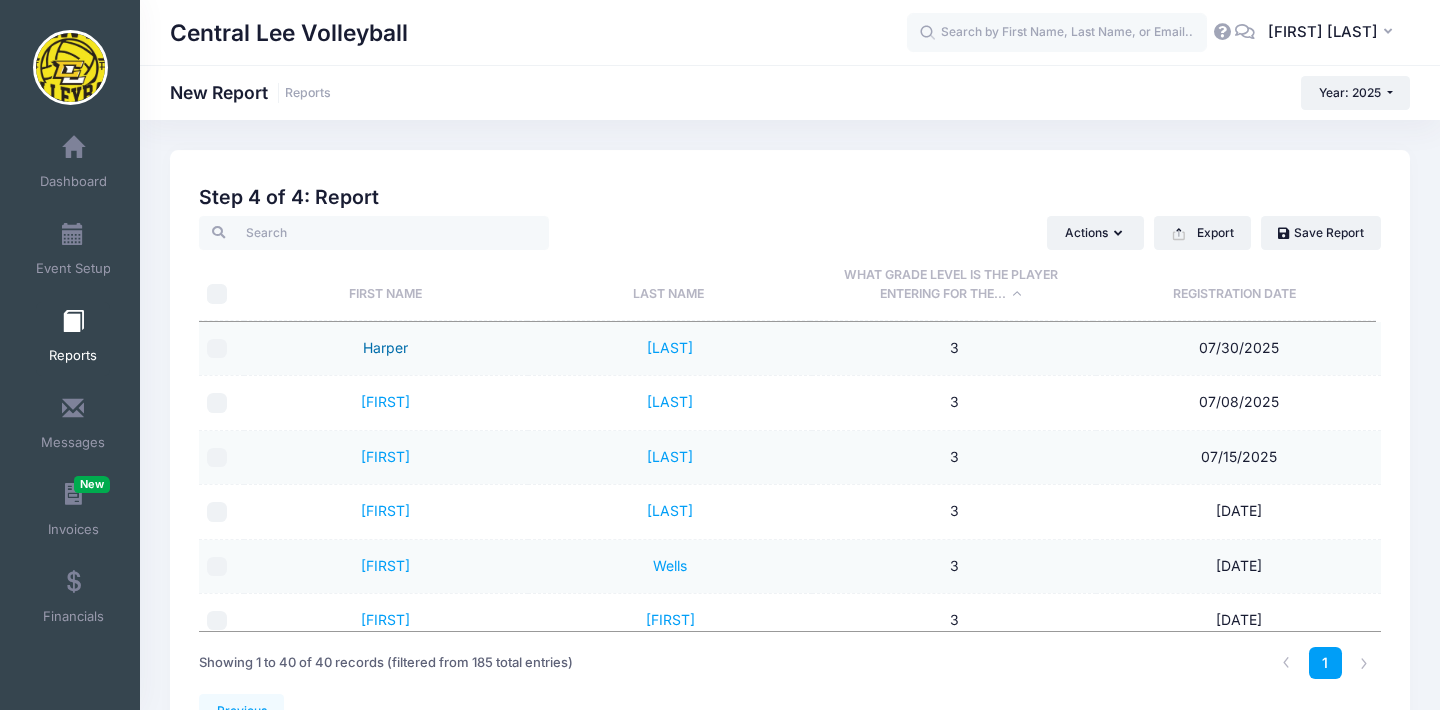 click on "Harper" at bounding box center [385, 347] 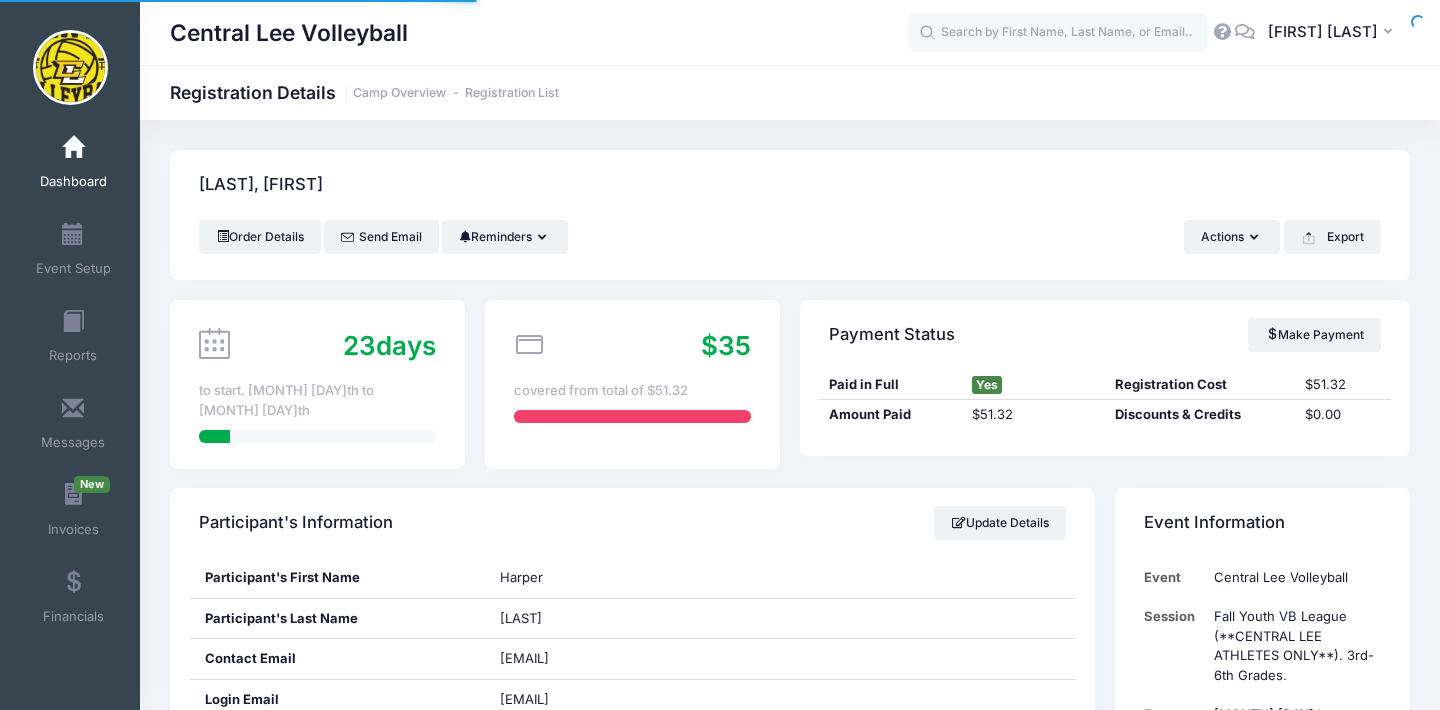 scroll, scrollTop: 0, scrollLeft: 0, axis: both 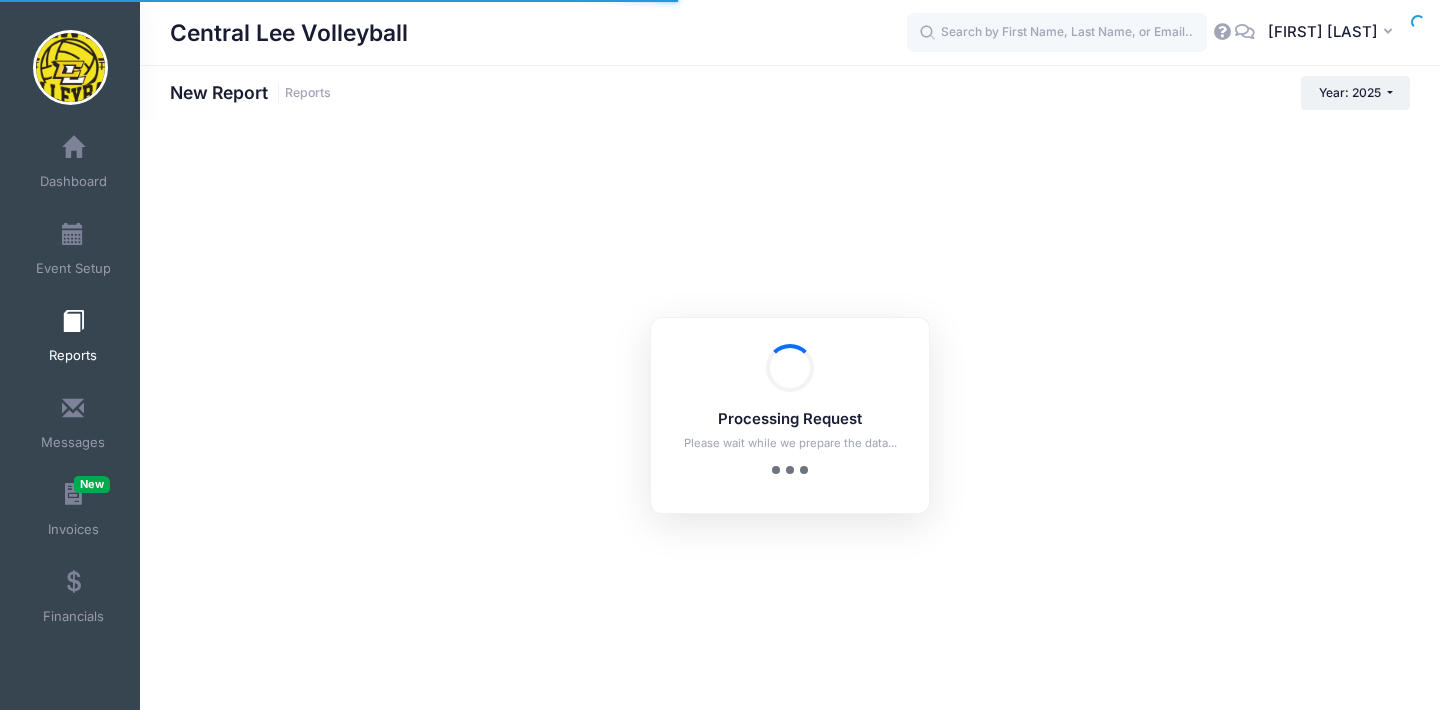 checkbox on "true" 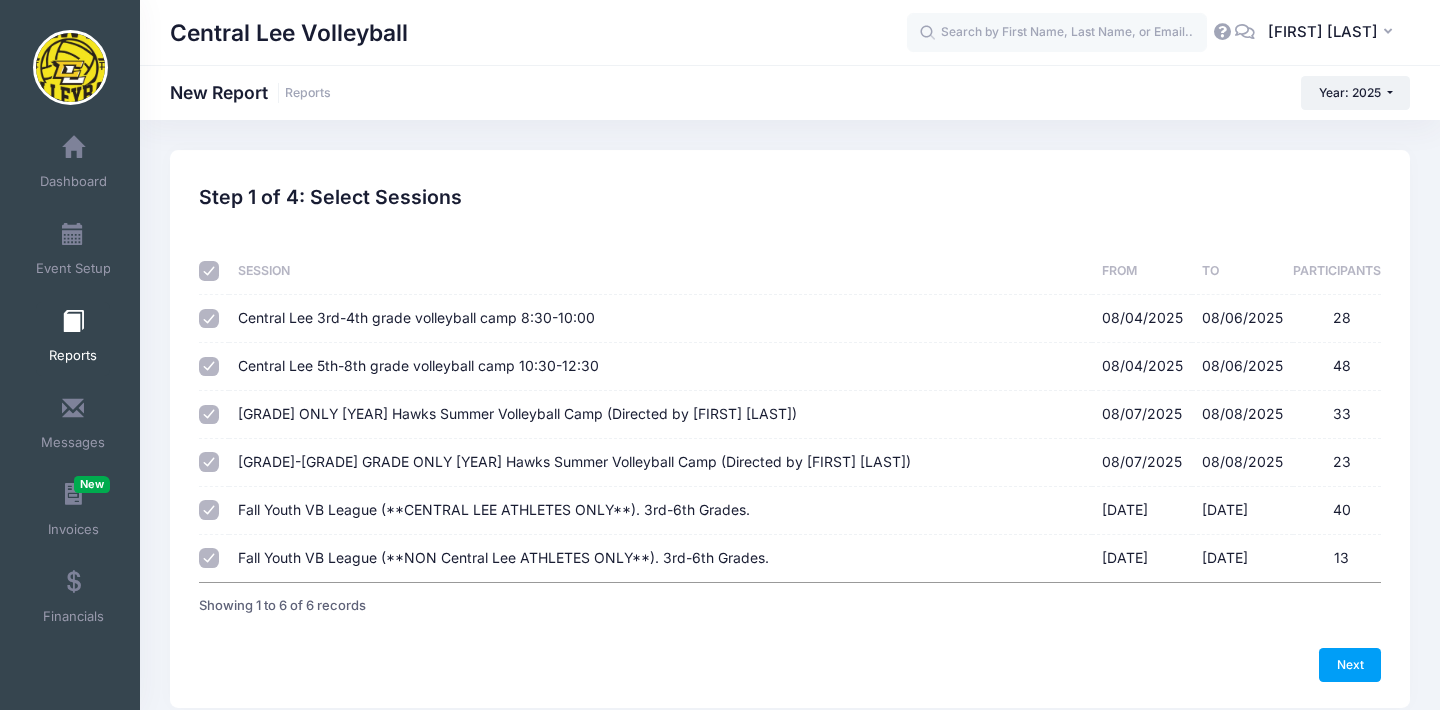 click at bounding box center [209, 271] 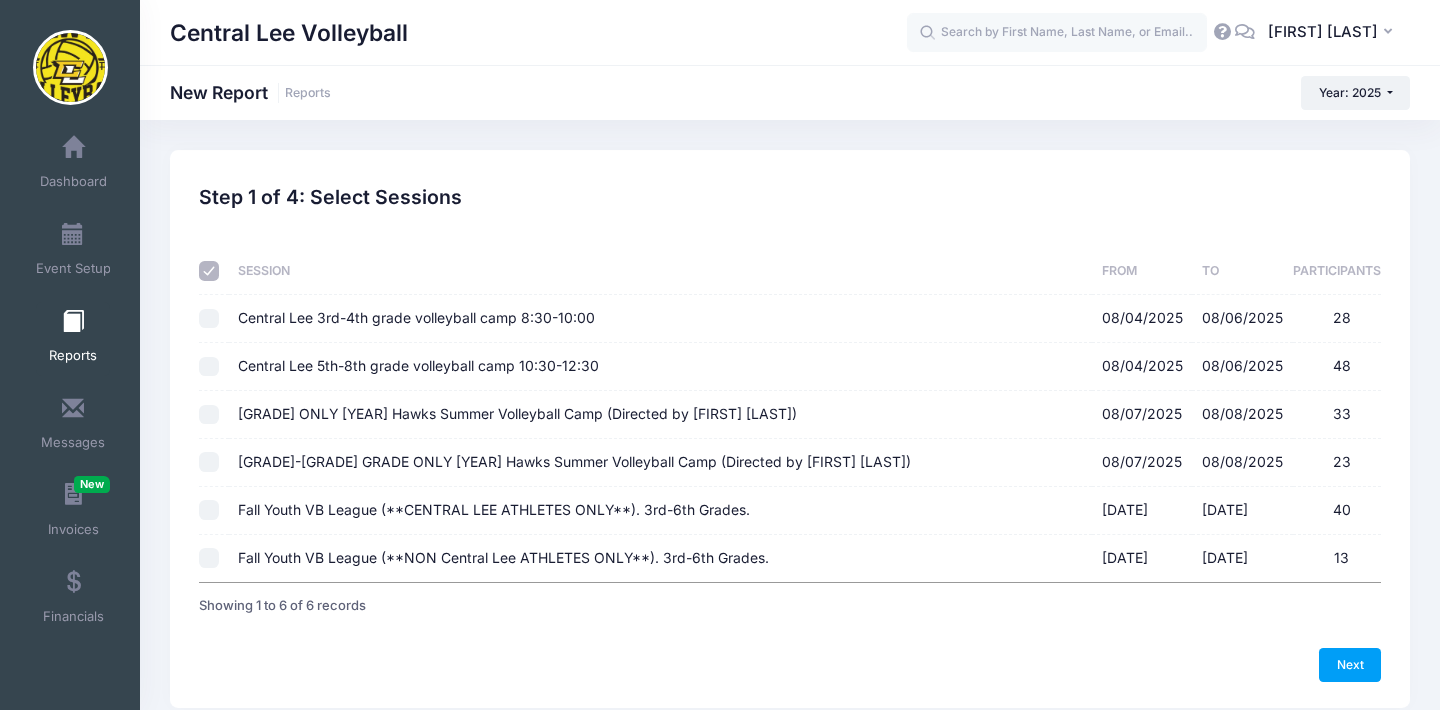 checkbox on "false" 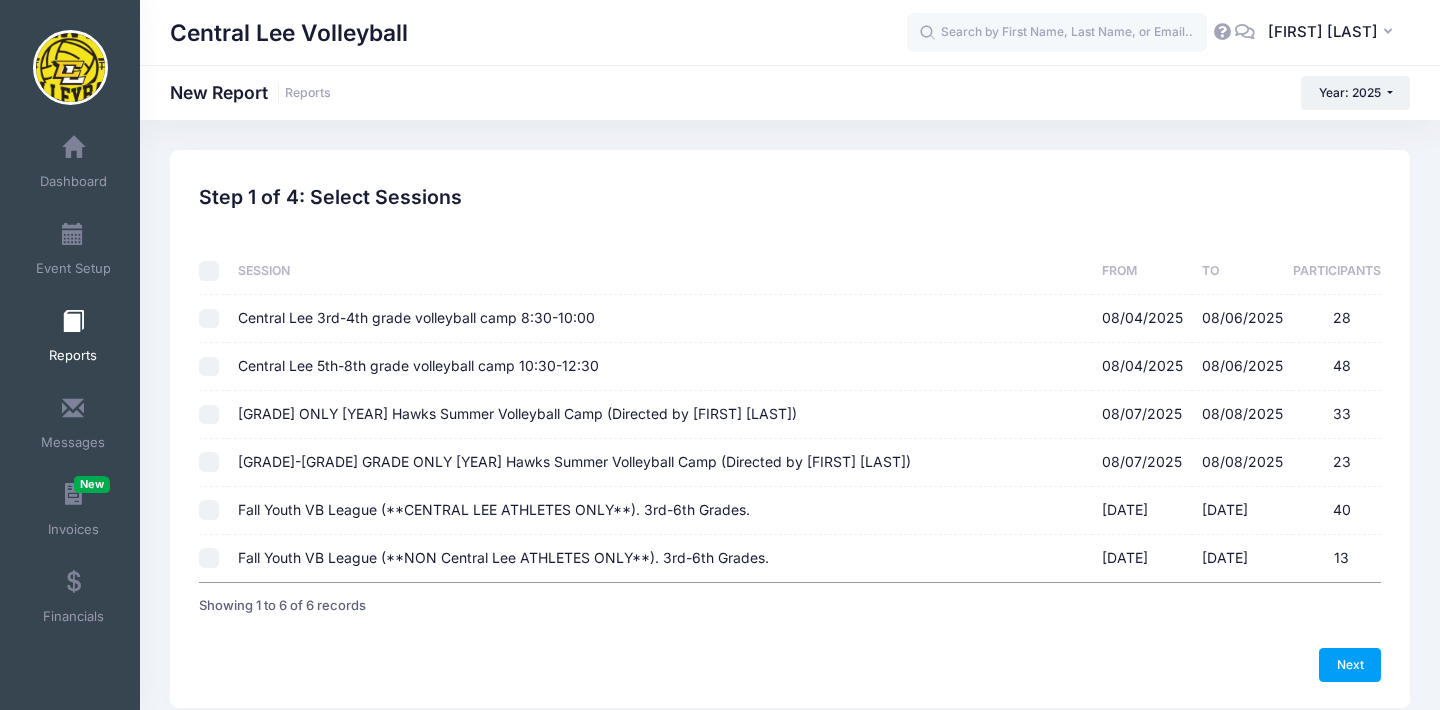 checkbox on "false" 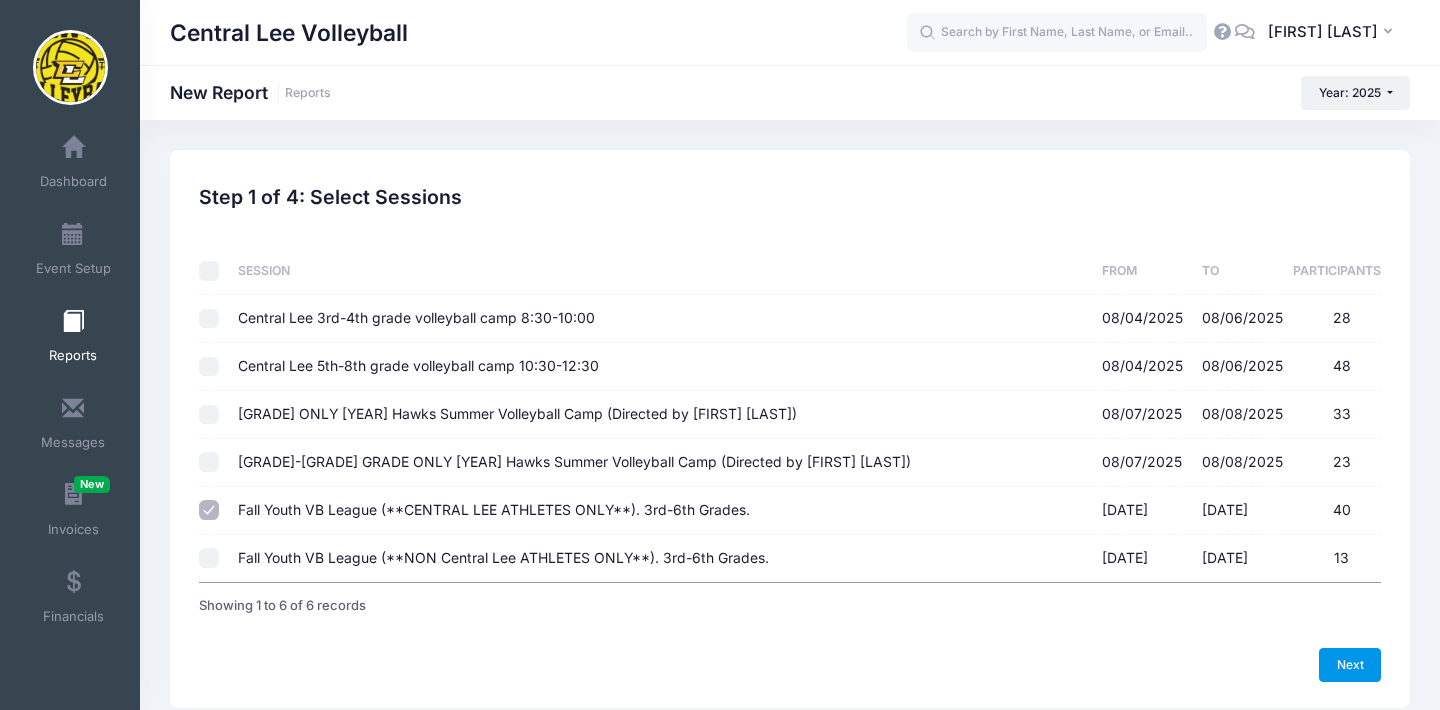 click on "Next" at bounding box center (1350, 665) 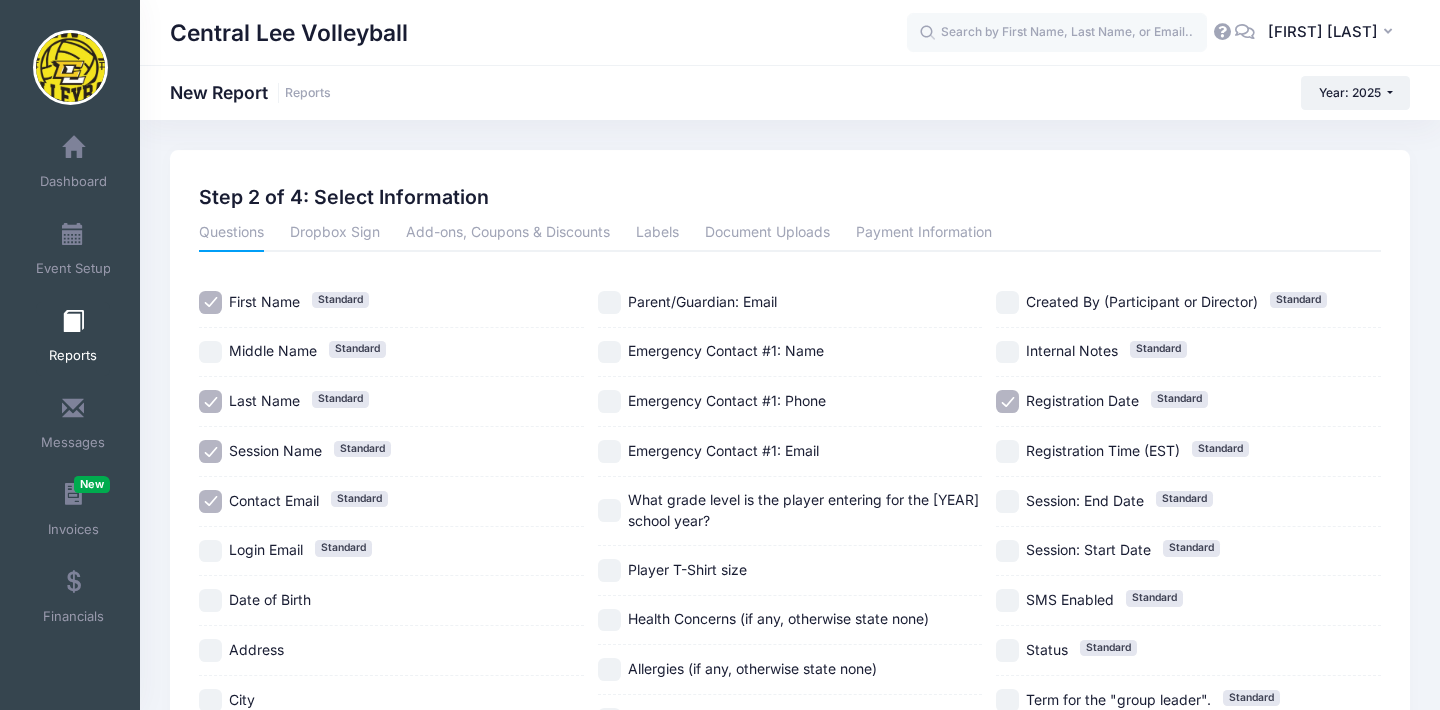 click on "Session Name Standard" at bounding box center [210, 451] 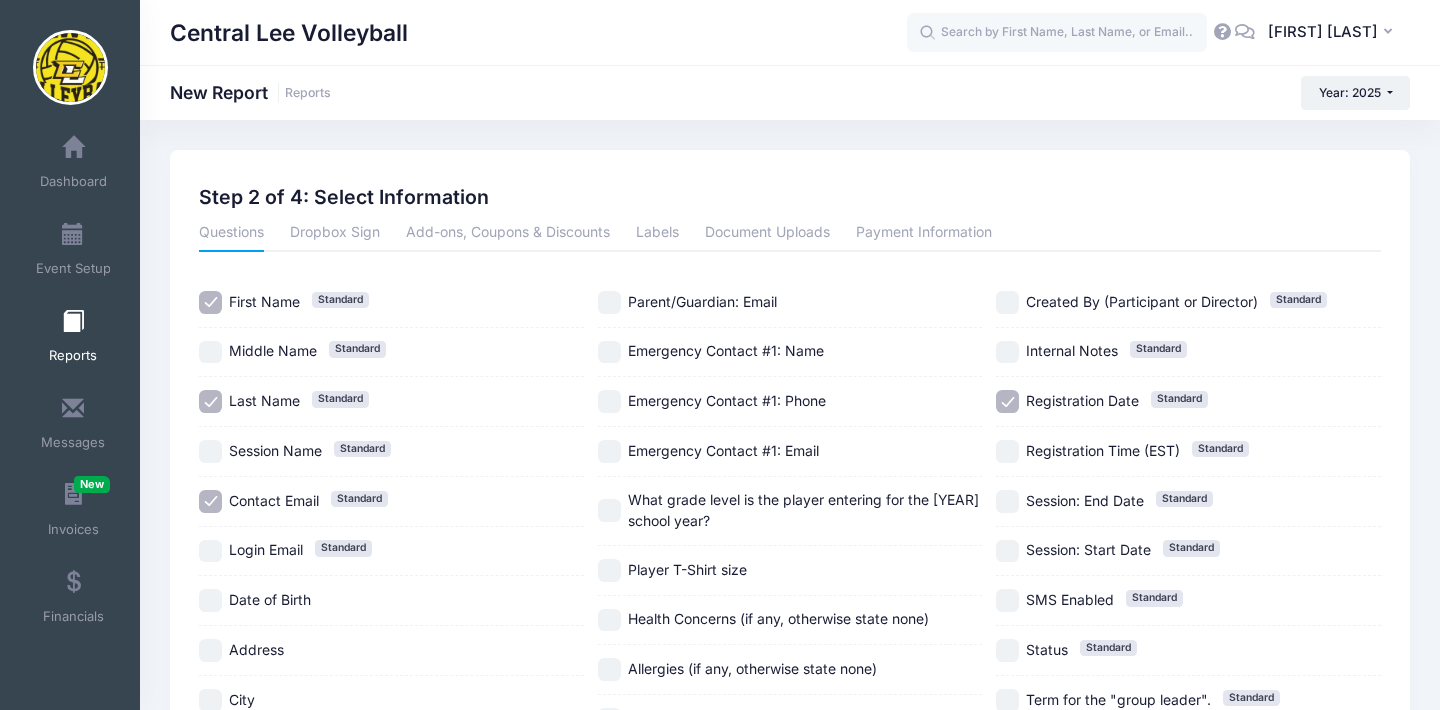 click on "Contact Email Standard" at bounding box center [210, 501] 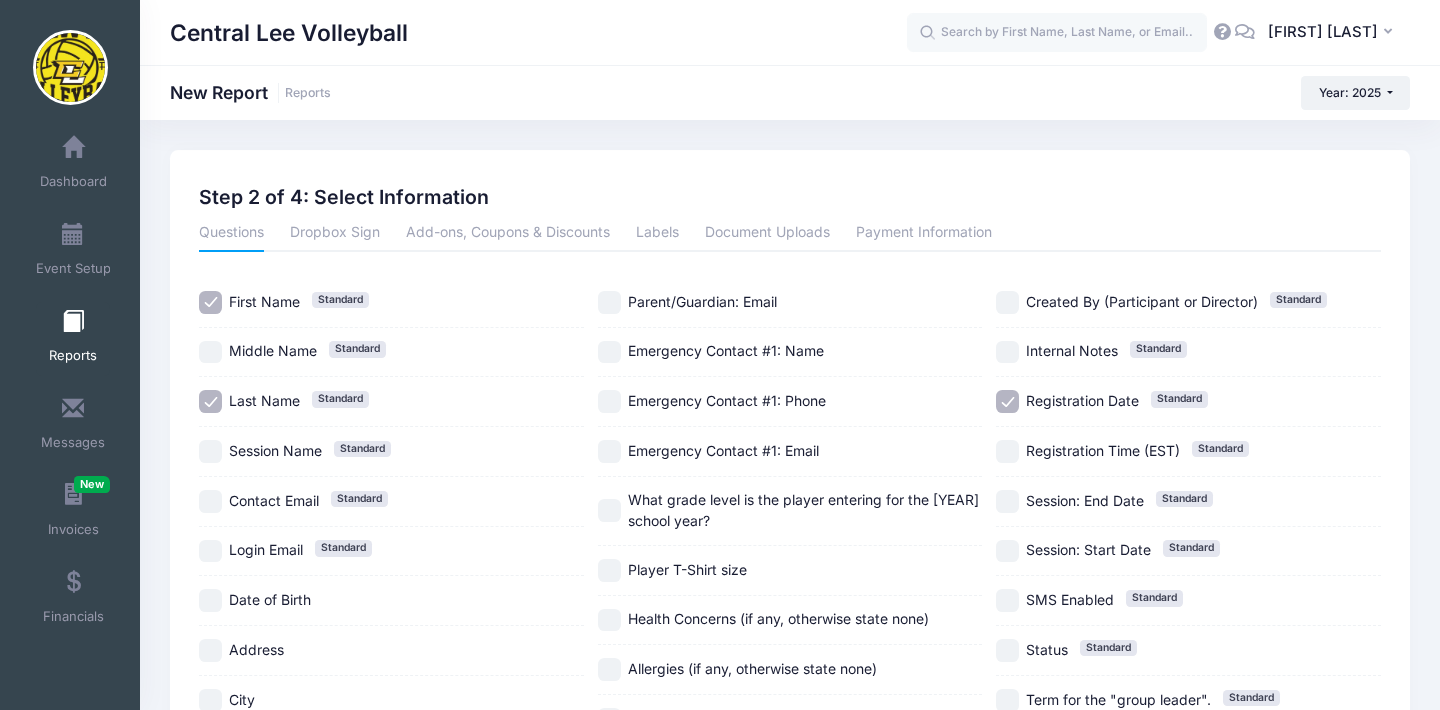 click on "What grade level is the player entering for the 2025/2026 school year?" at bounding box center [609, 510] 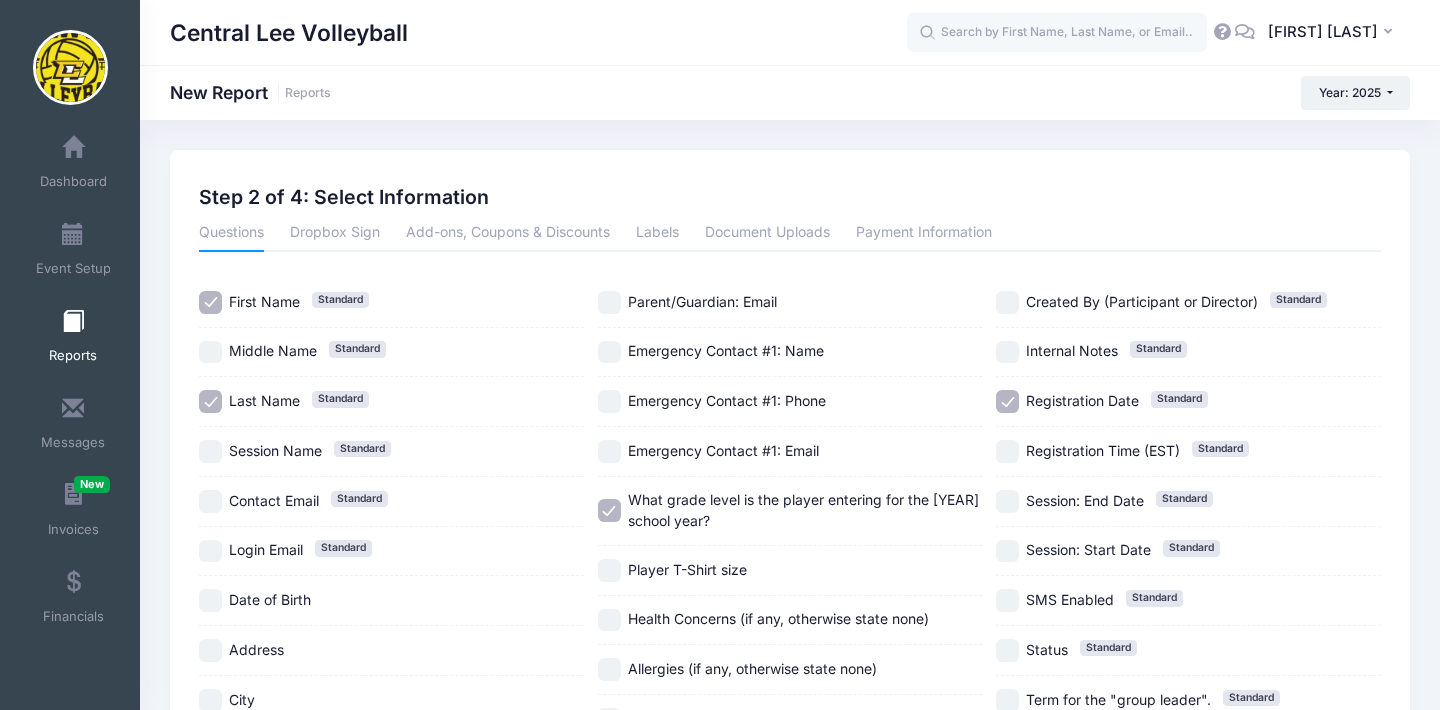 click on "Registration Date Standard" at bounding box center [1007, 401] 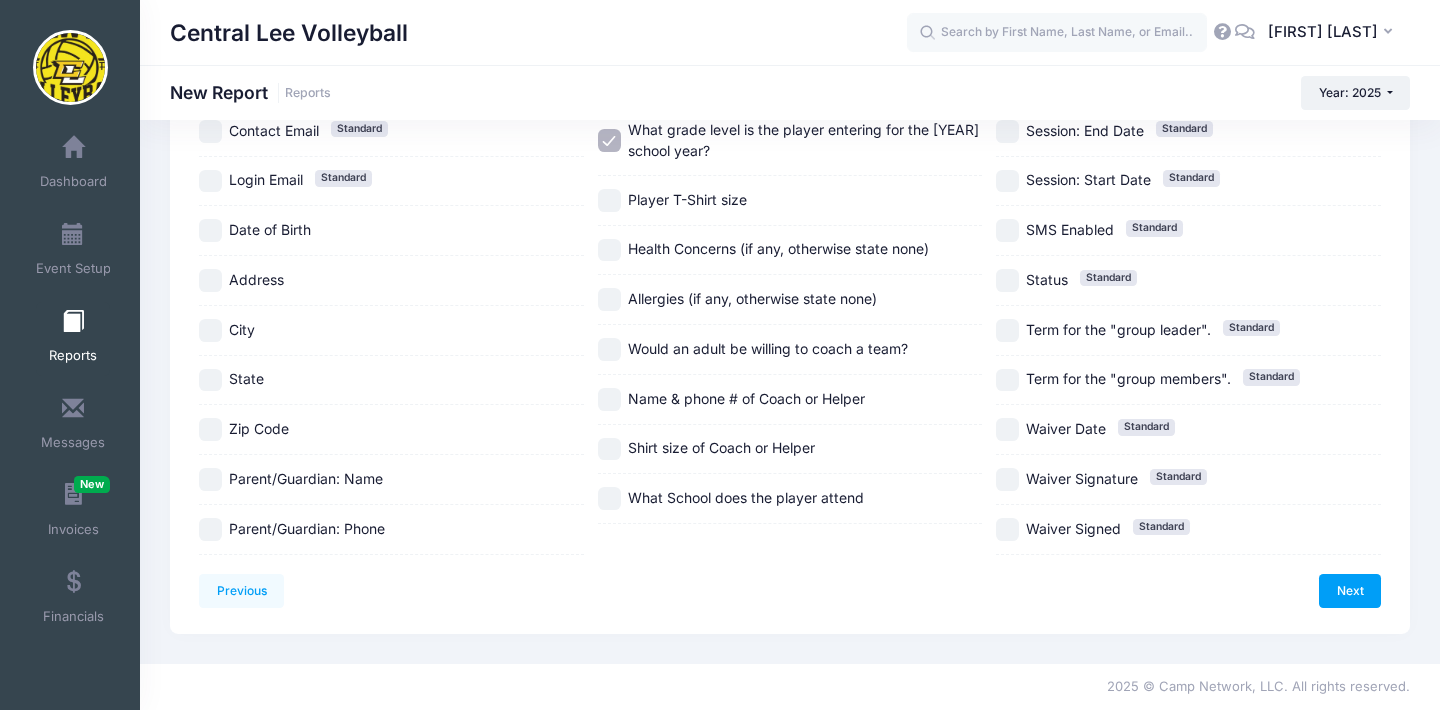 scroll, scrollTop: 816, scrollLeft: 0, axis: vertical 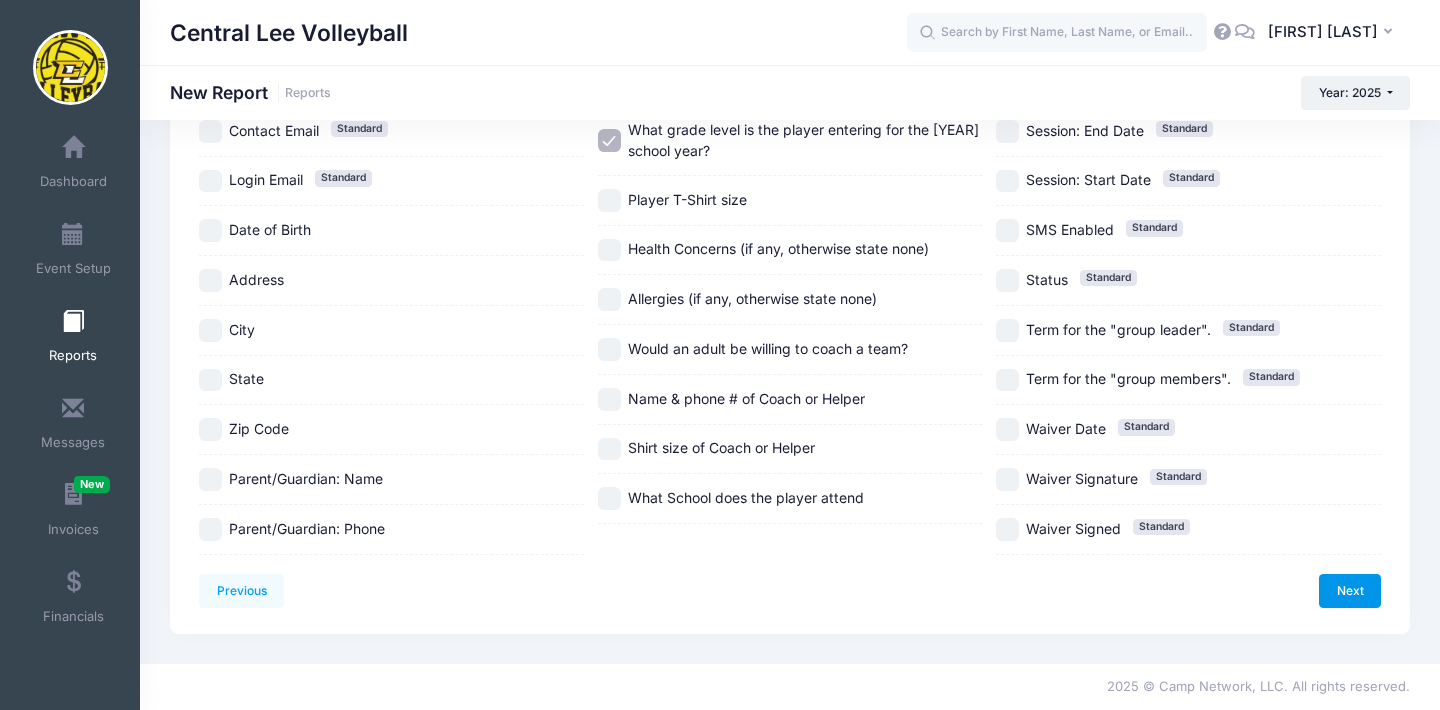click on "Next" at bounding box center [1350, 591] 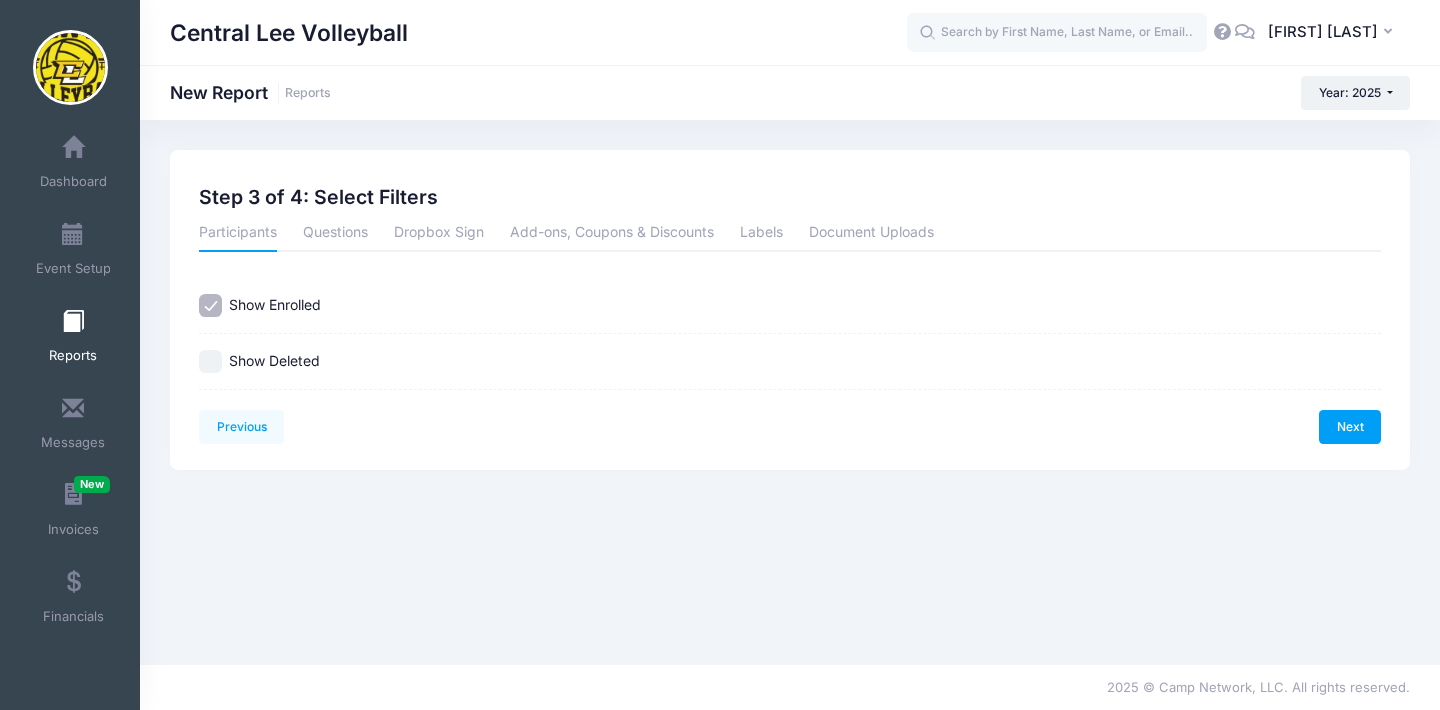 scroll, scrollTop: 0, scrollLeft: 0, axis: both 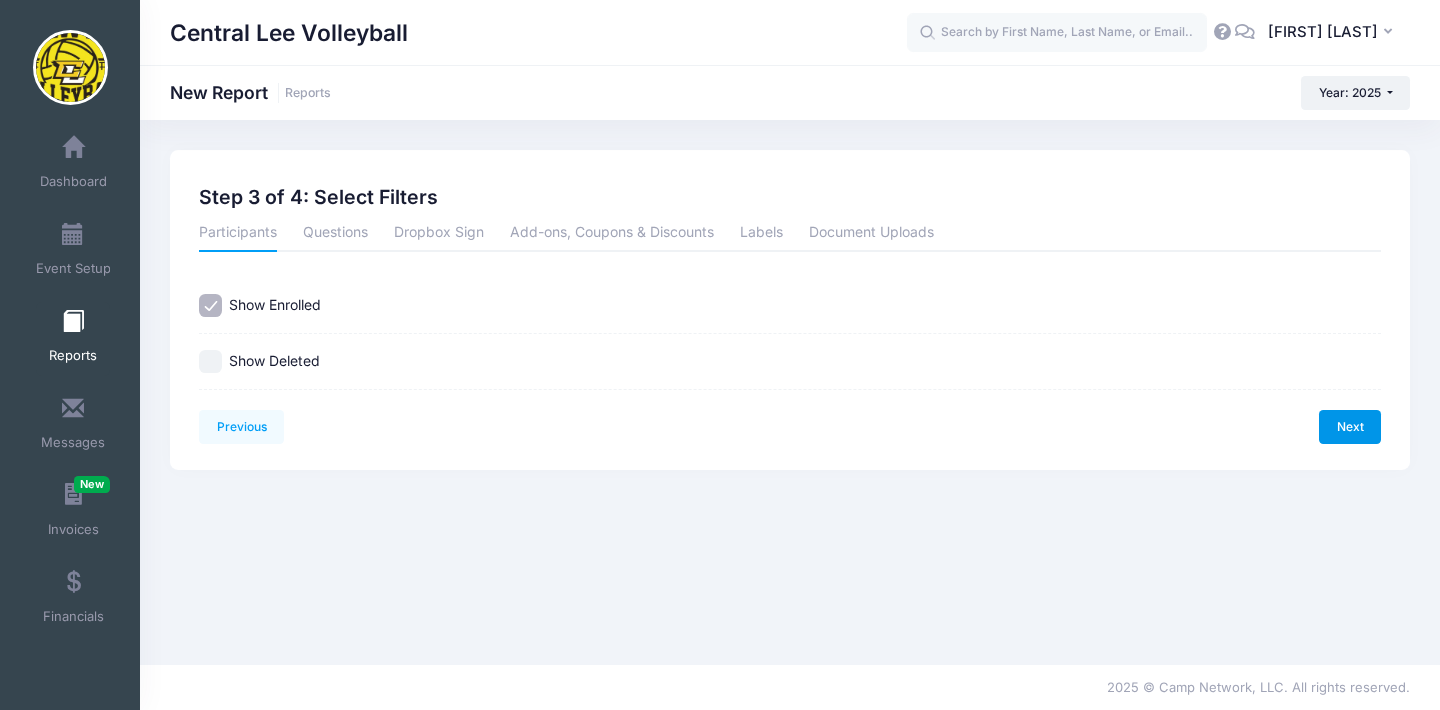 click on "Next" at bounding box center (1350, 427) 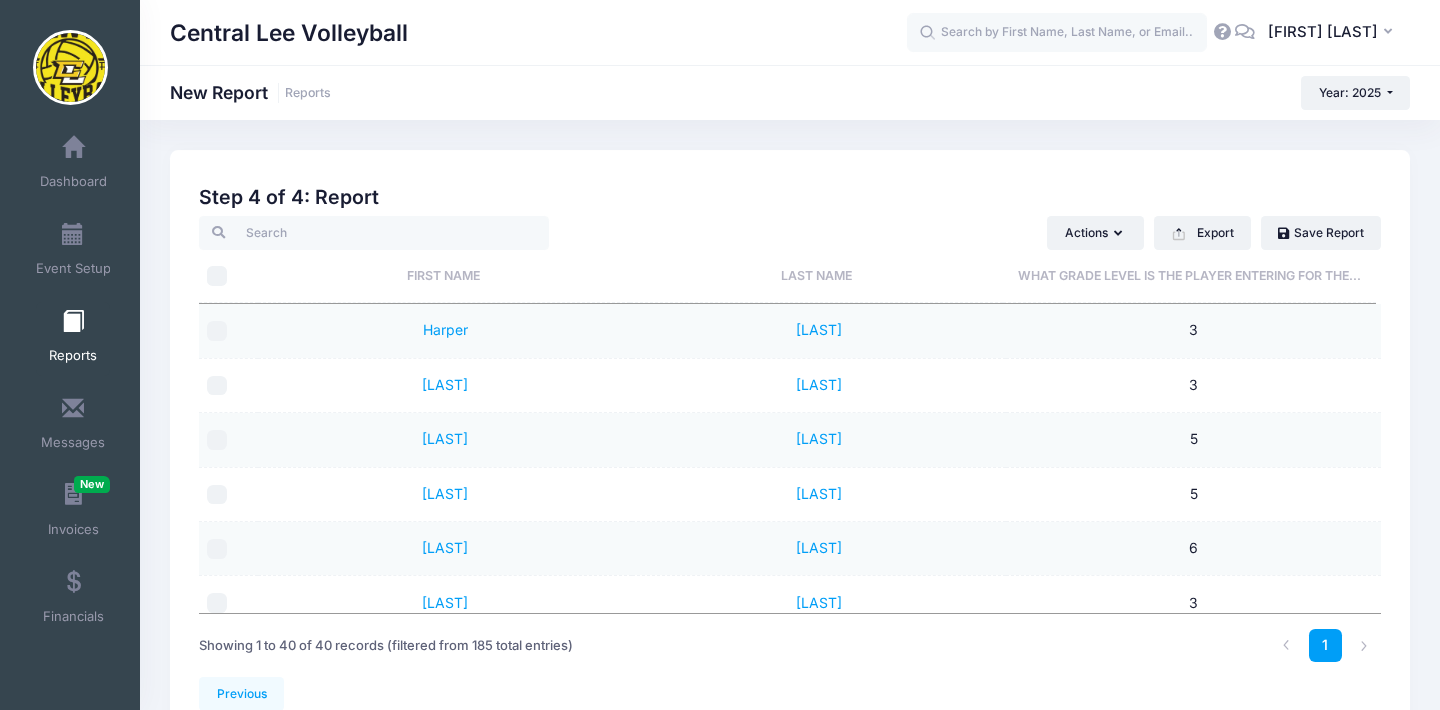 click on "What grade level is the player entering for the..." at bounding box center [1189, 275] 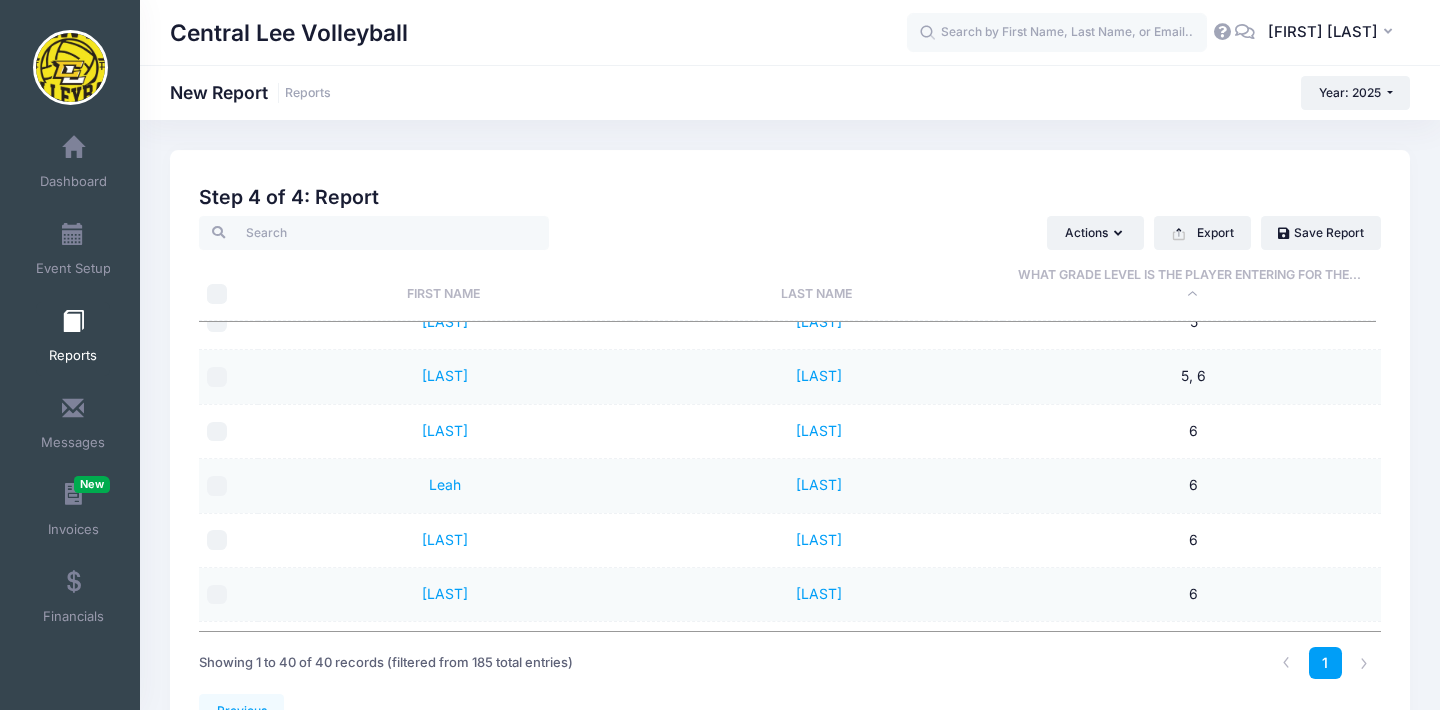 scroll, scrollTop: 1831, scrollLeft: 0, axis: vertical 